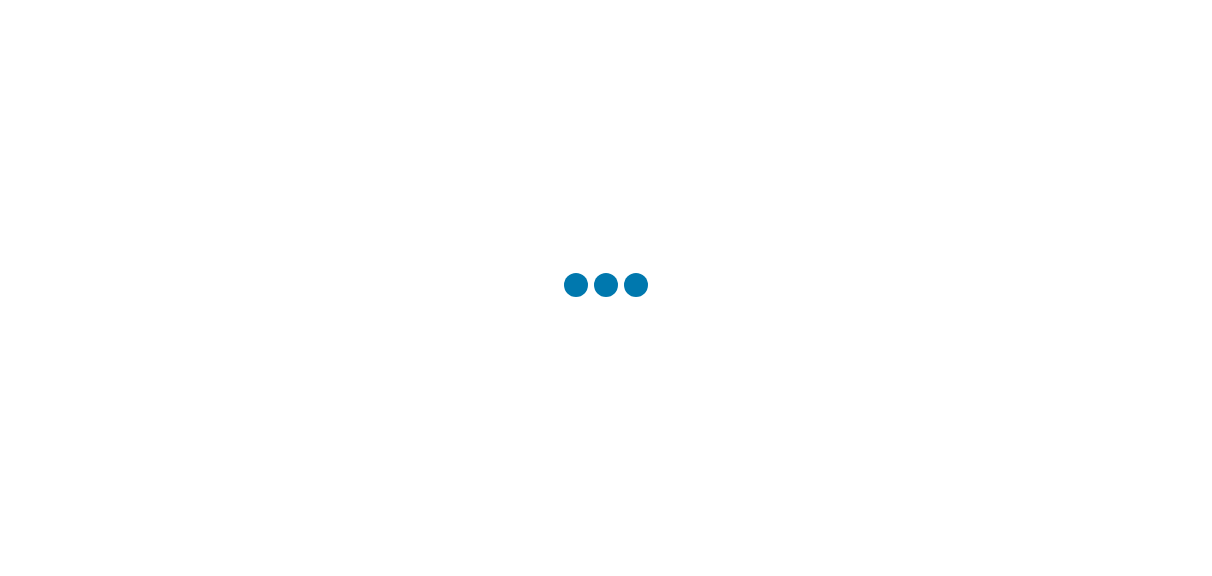 scroll, scrollTop: 0, scrollLeft: 0, axis: both 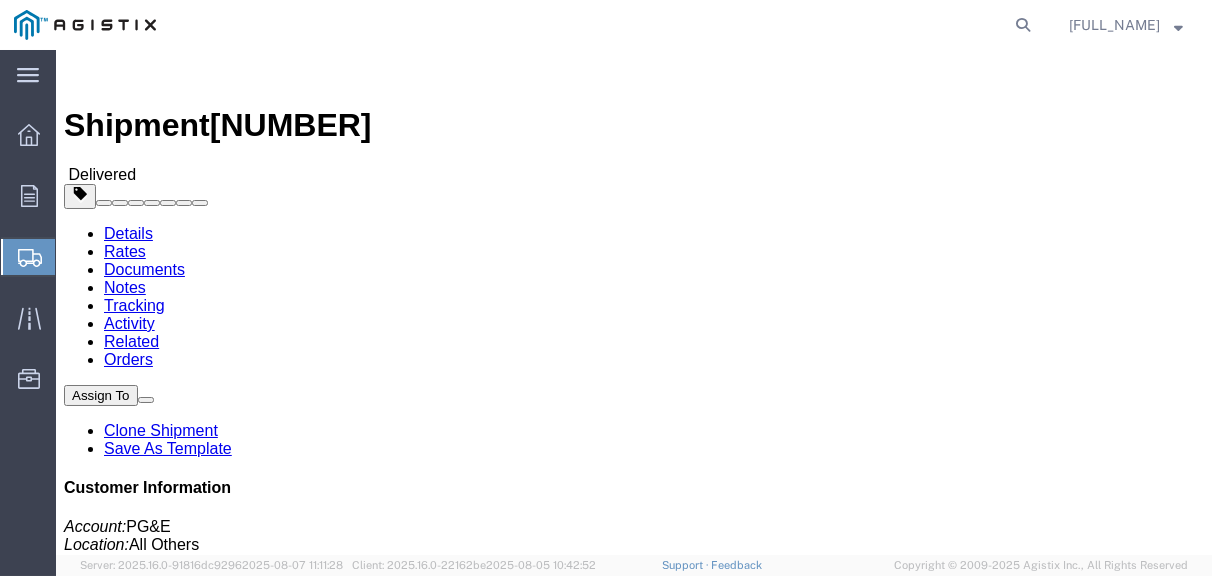 click on "Shipments" 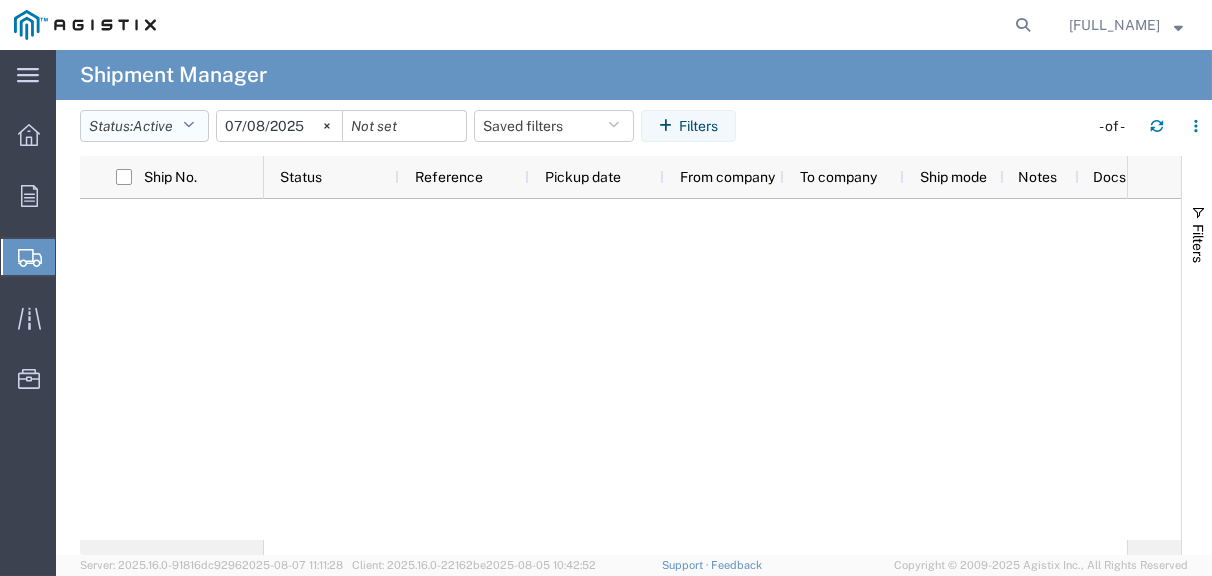 click 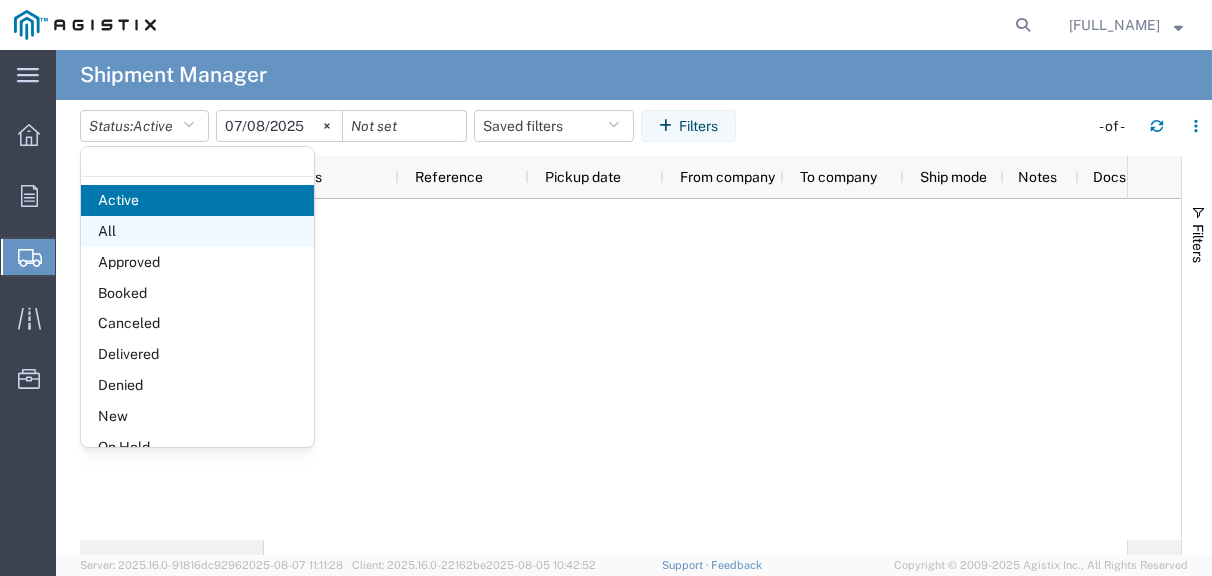 click on "All" 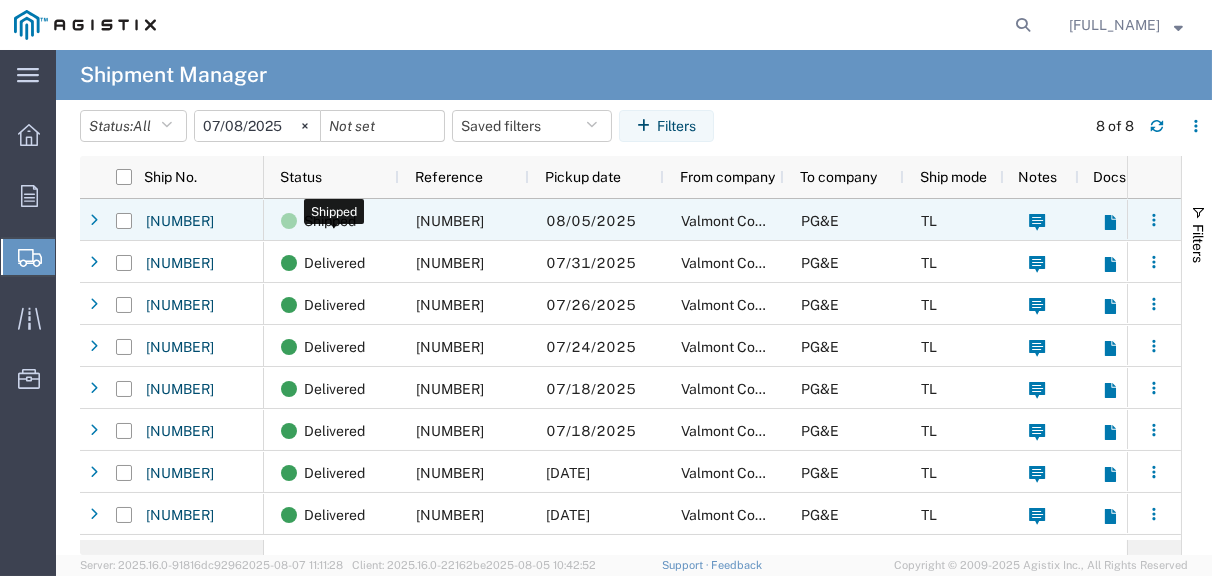 click on "Shipped" 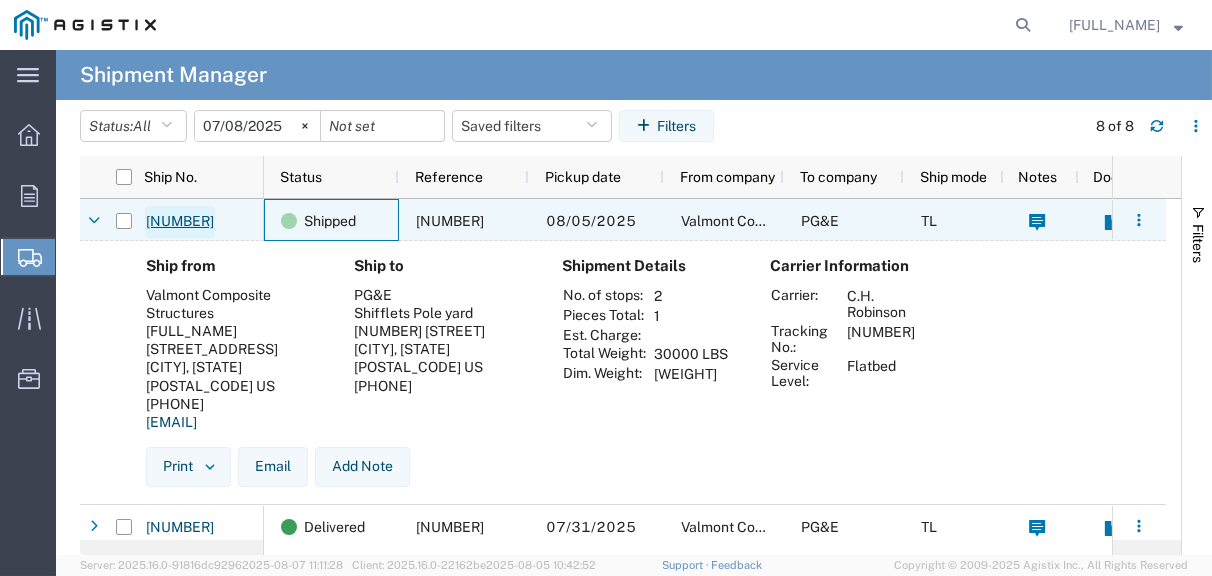 click on "[NUMBER]" 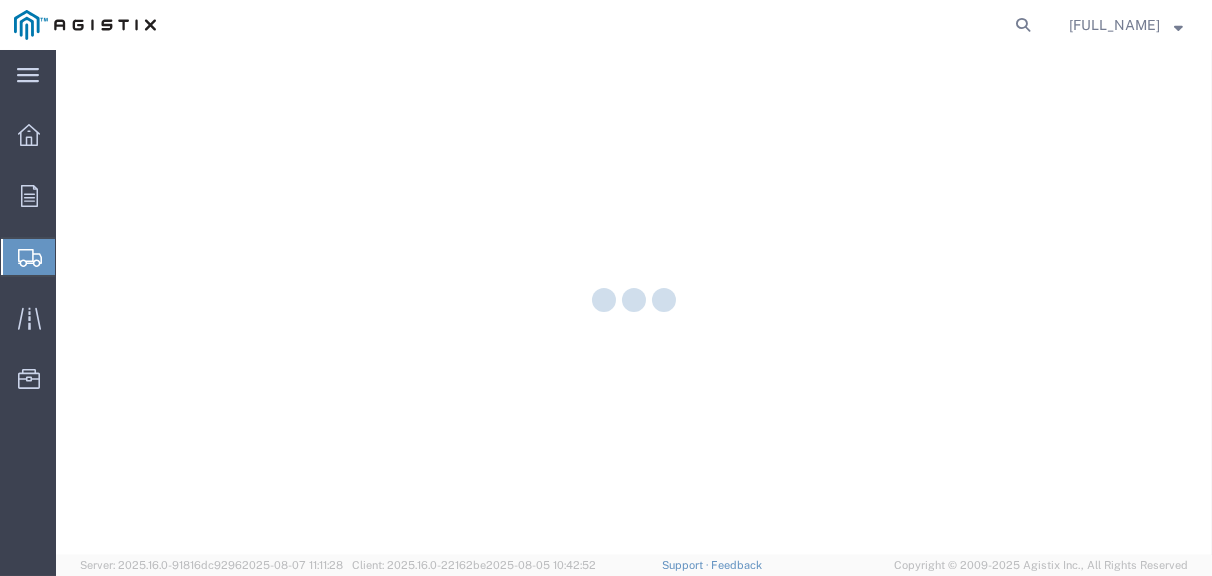 scroll, scrollTop: 0, scrollLeft: 0, axis: both 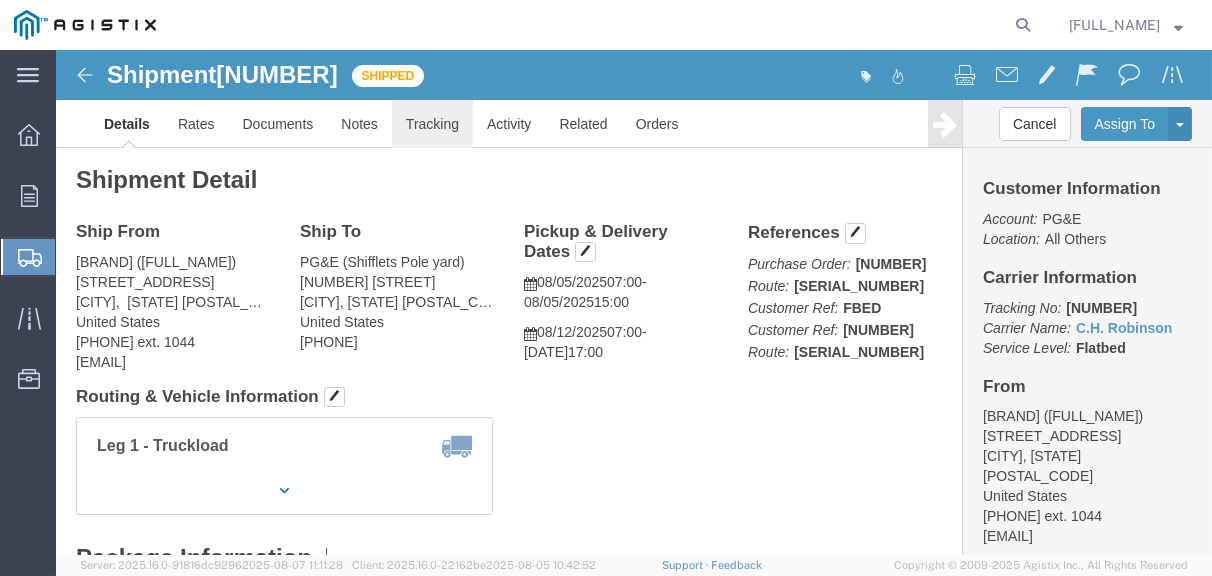 click on "Tracking" 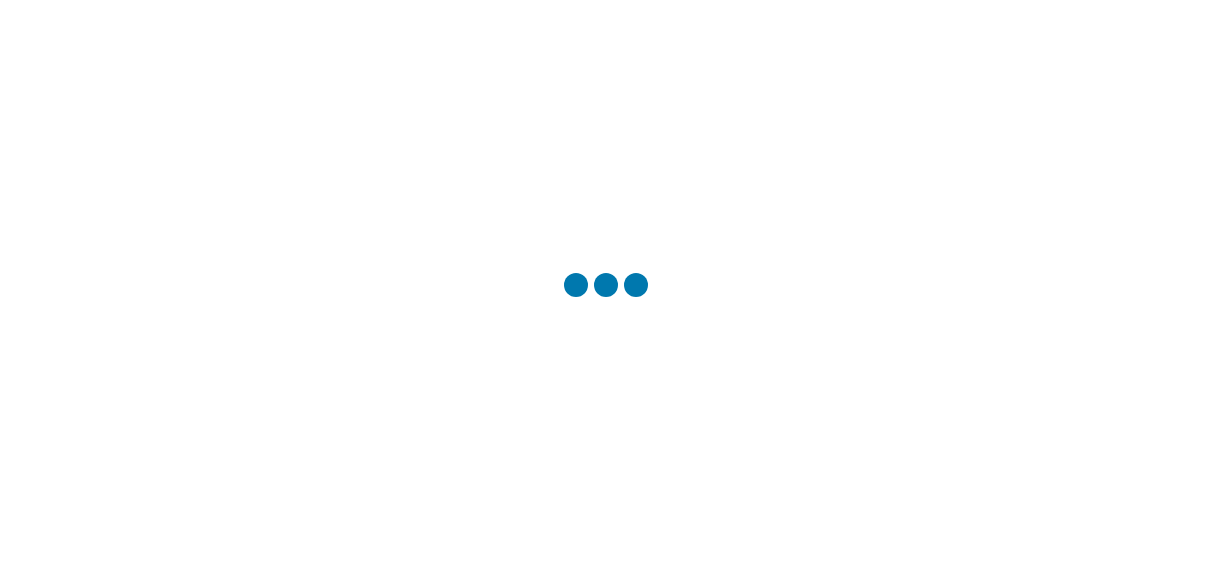 scroll, scrollTop: 0, scrollLeft: 0, axis: both 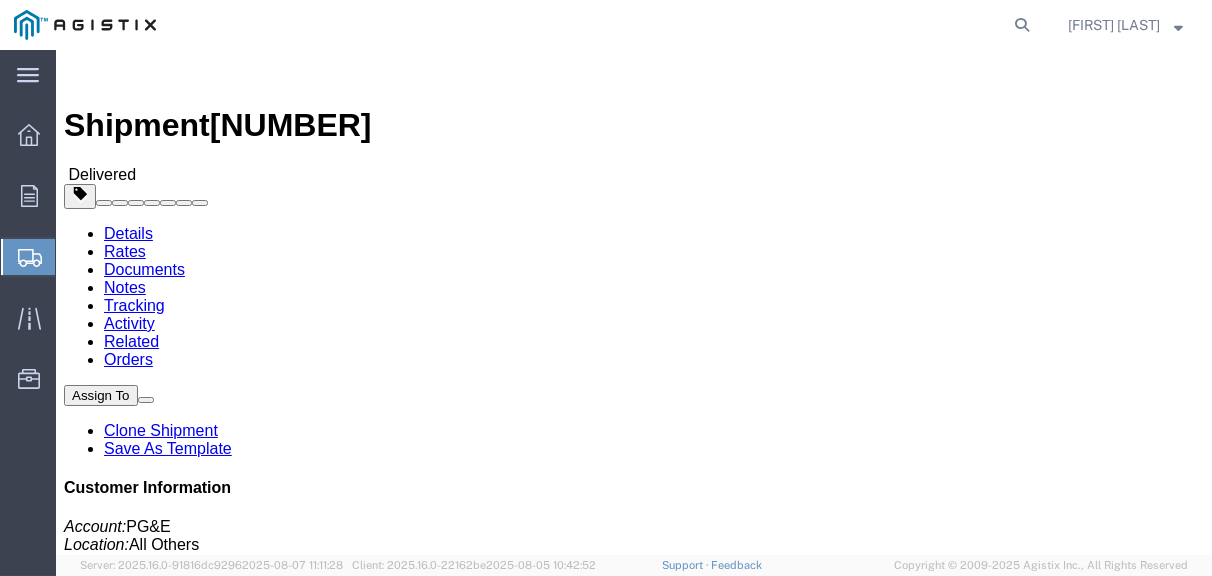 click on "Shipments" 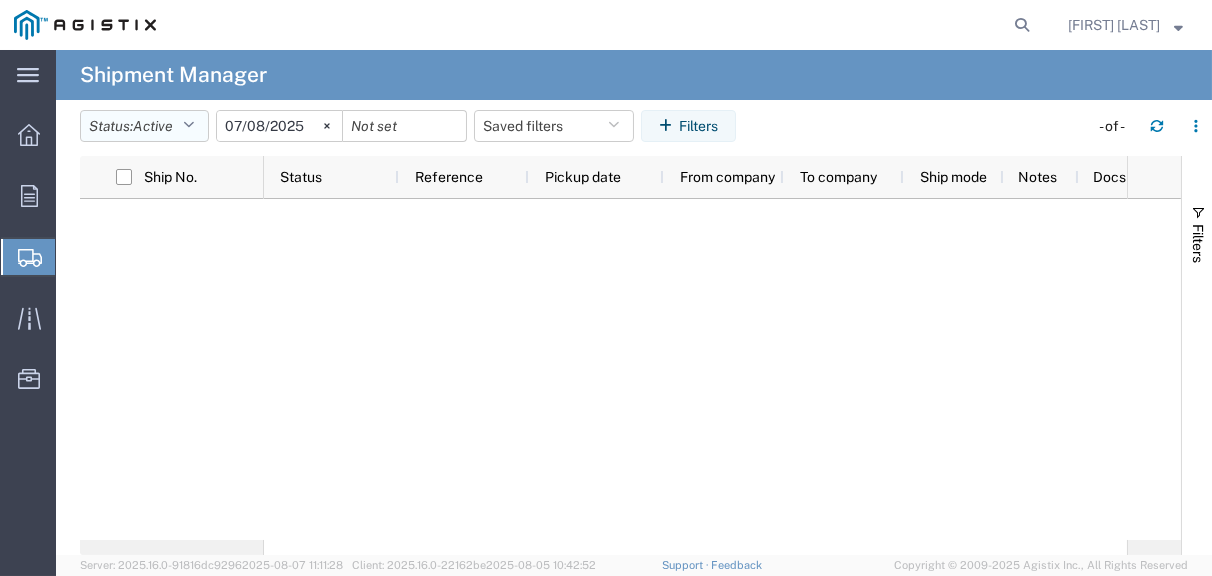 click 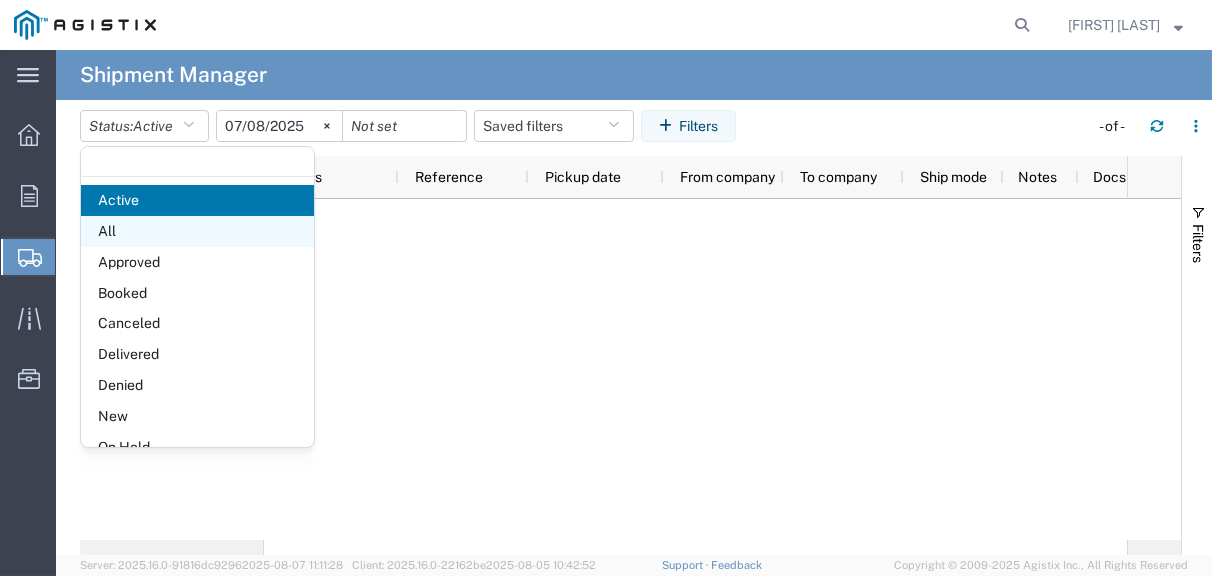 click on "All" 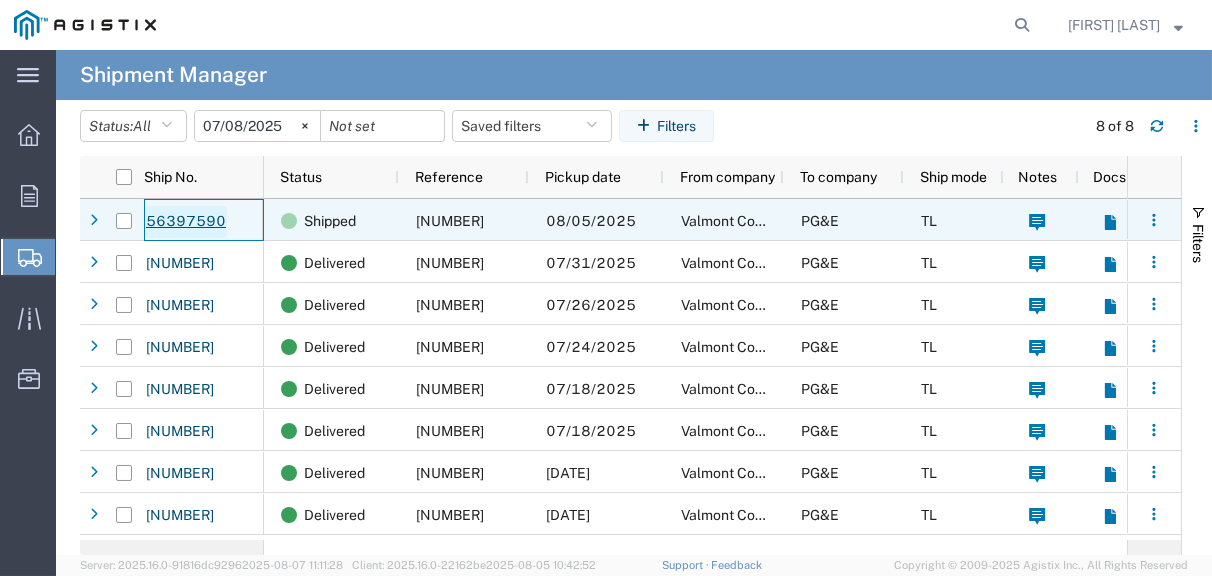 click on "56397590" 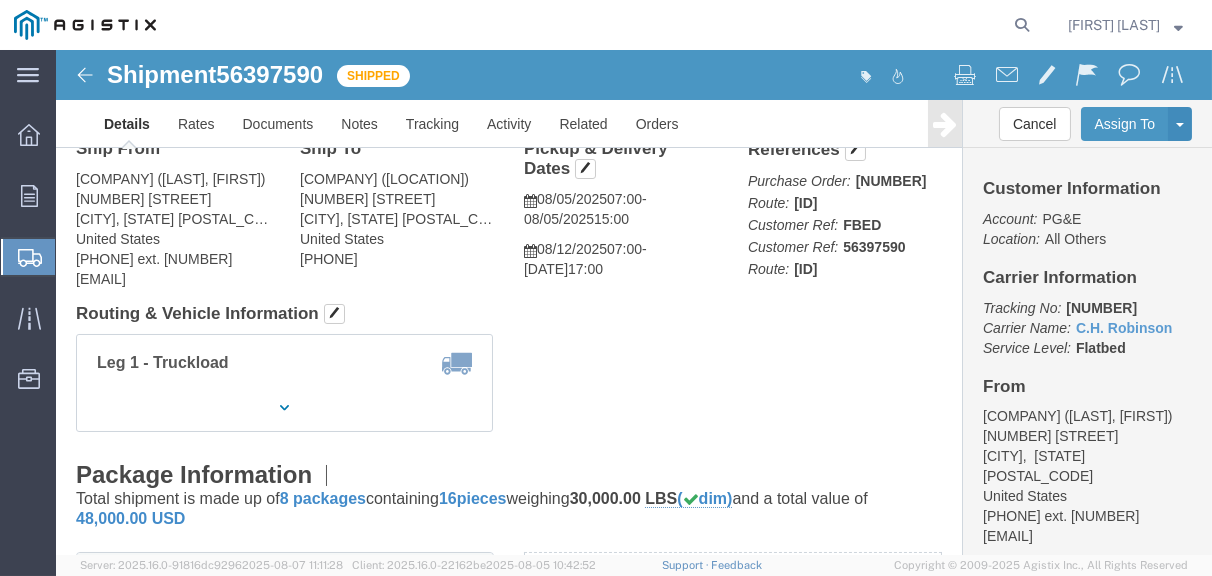 scroll, scrollTop: 0, scrollLeft: 0, axis: both 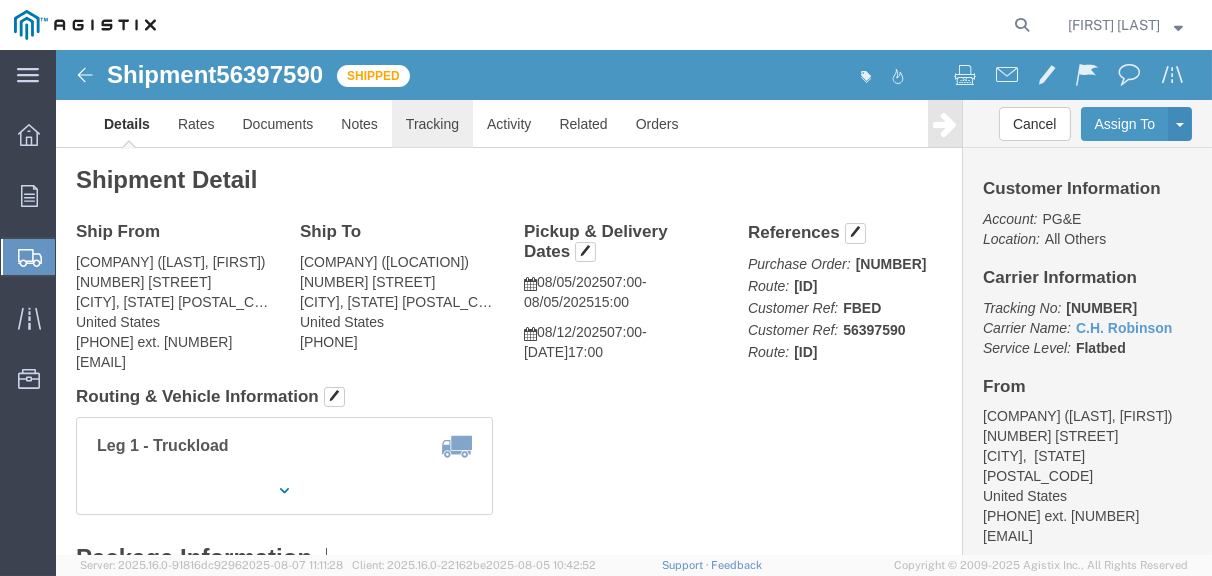 click on "Tracking" 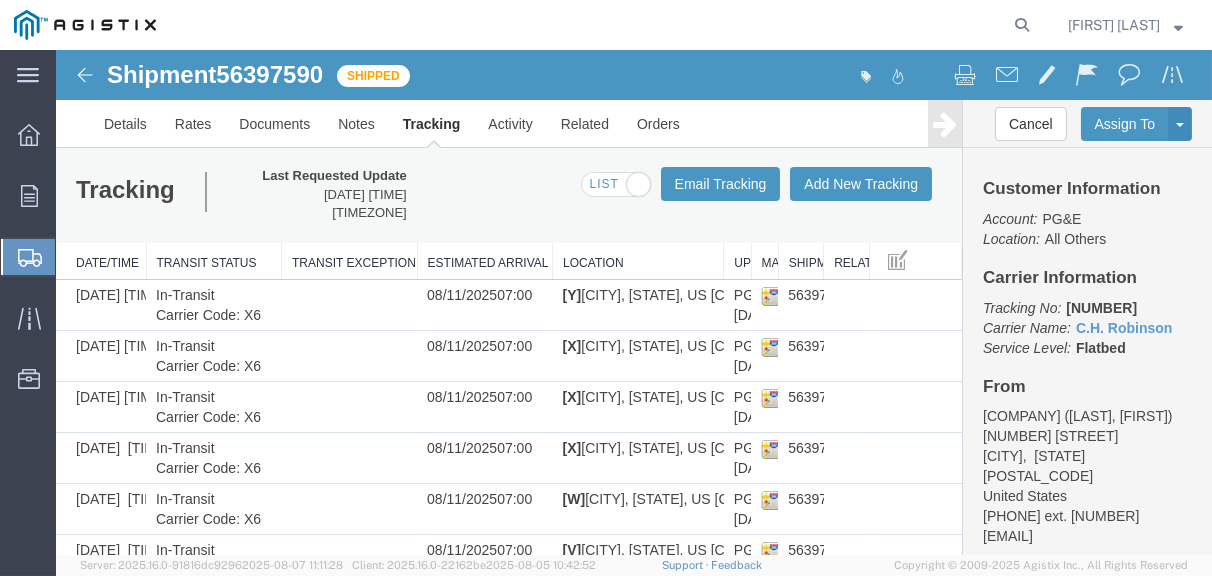 click at bounding box center (85, 75) 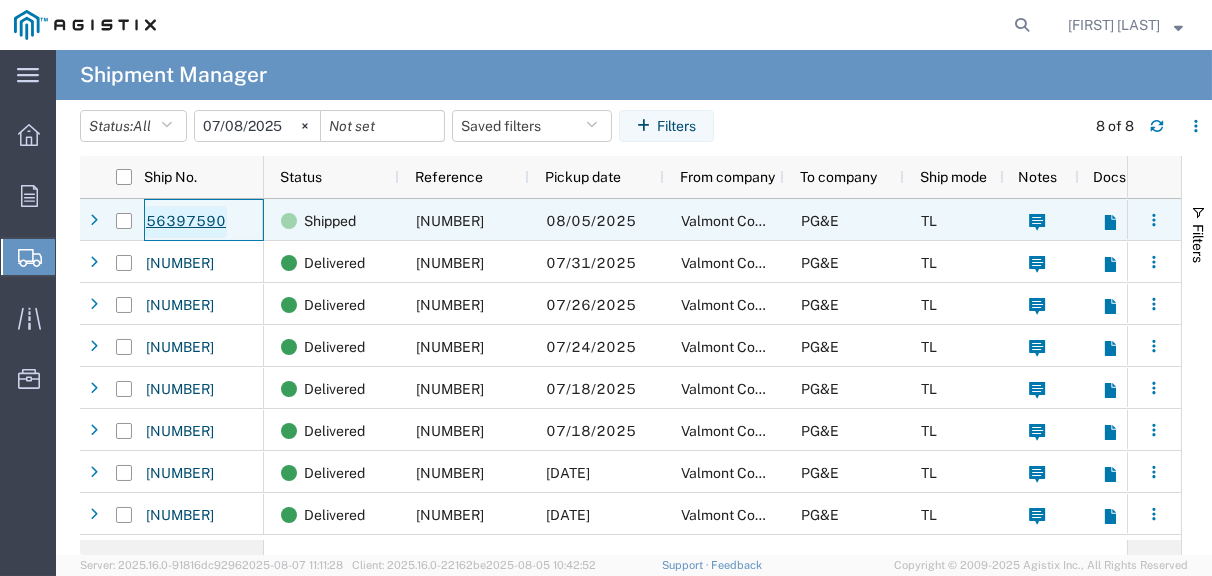 click on "56397590" 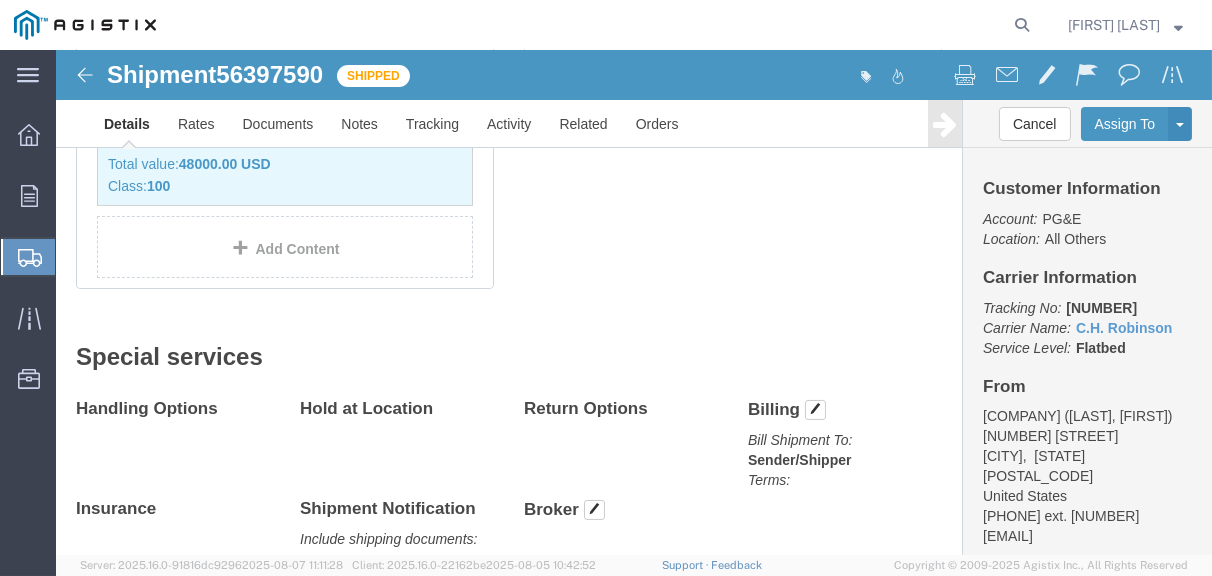 scroll, scrollTop: 794, scrollLeft: 0, axis: vertical 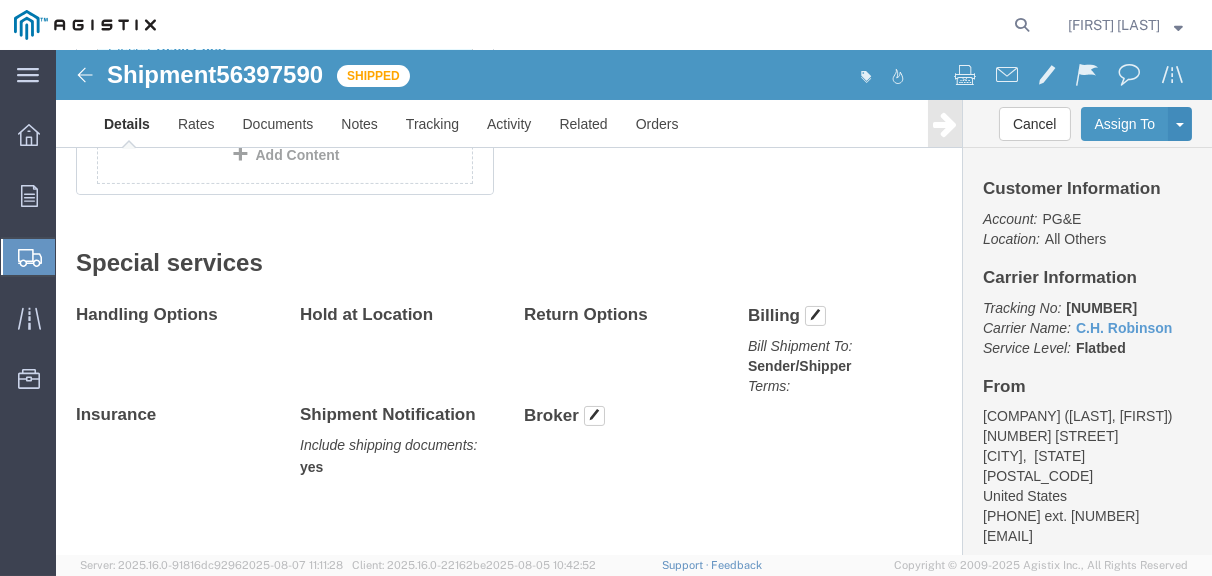 click 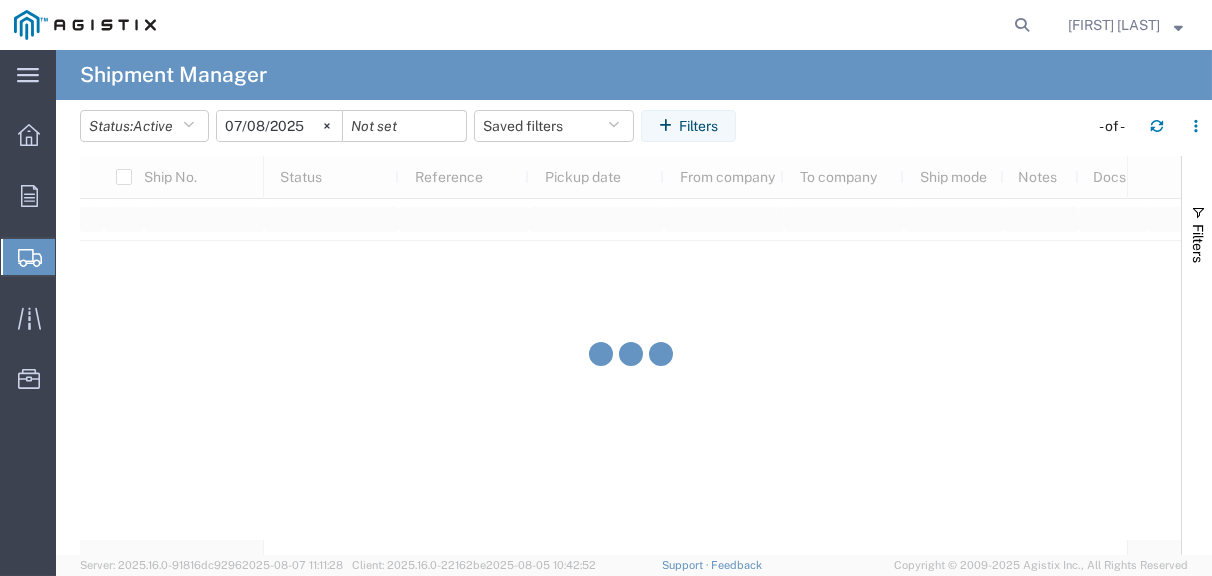 click on "Shipments" 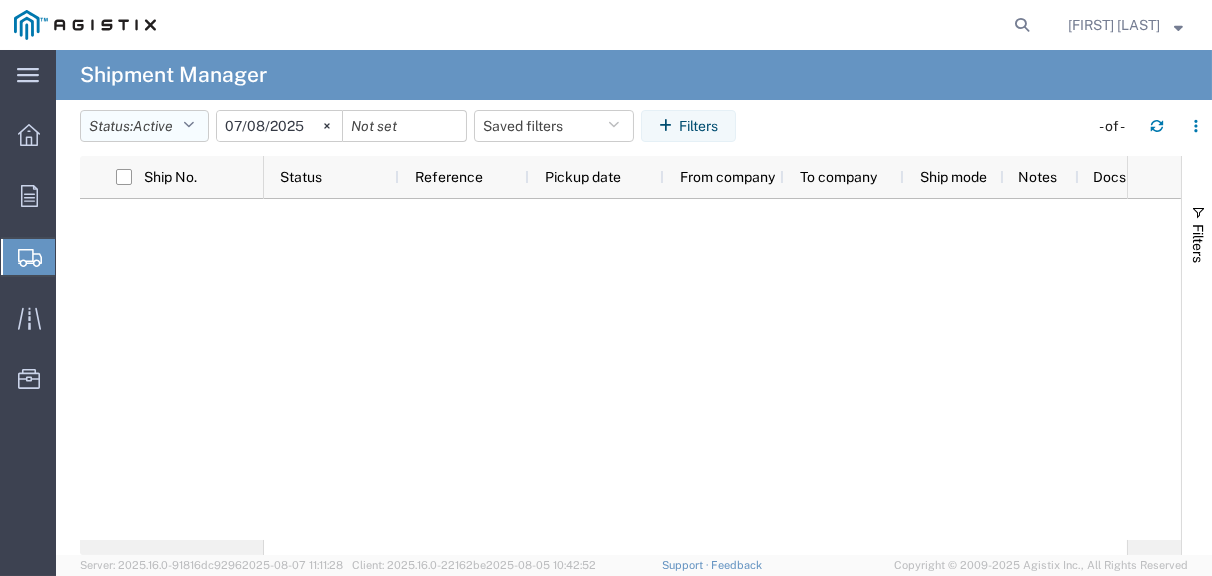 click 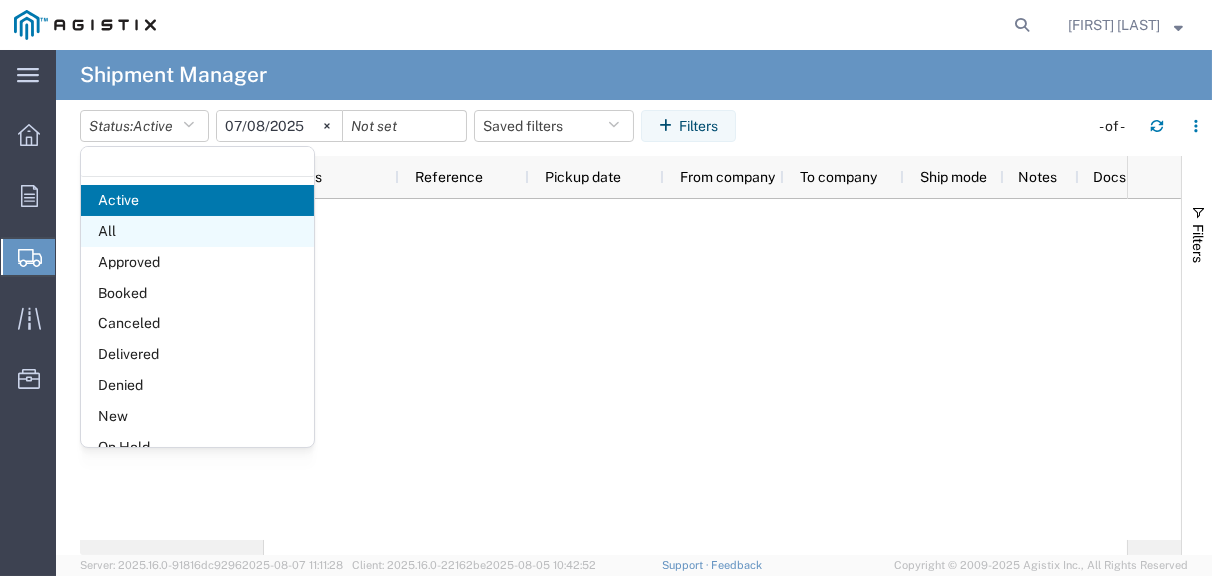 click on "All" 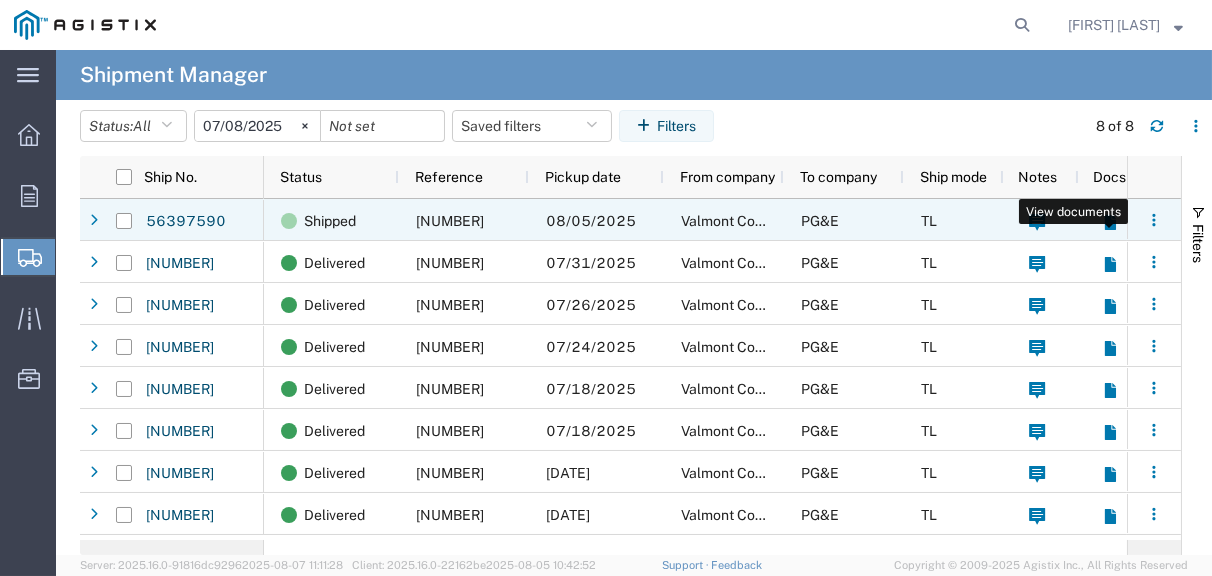 click 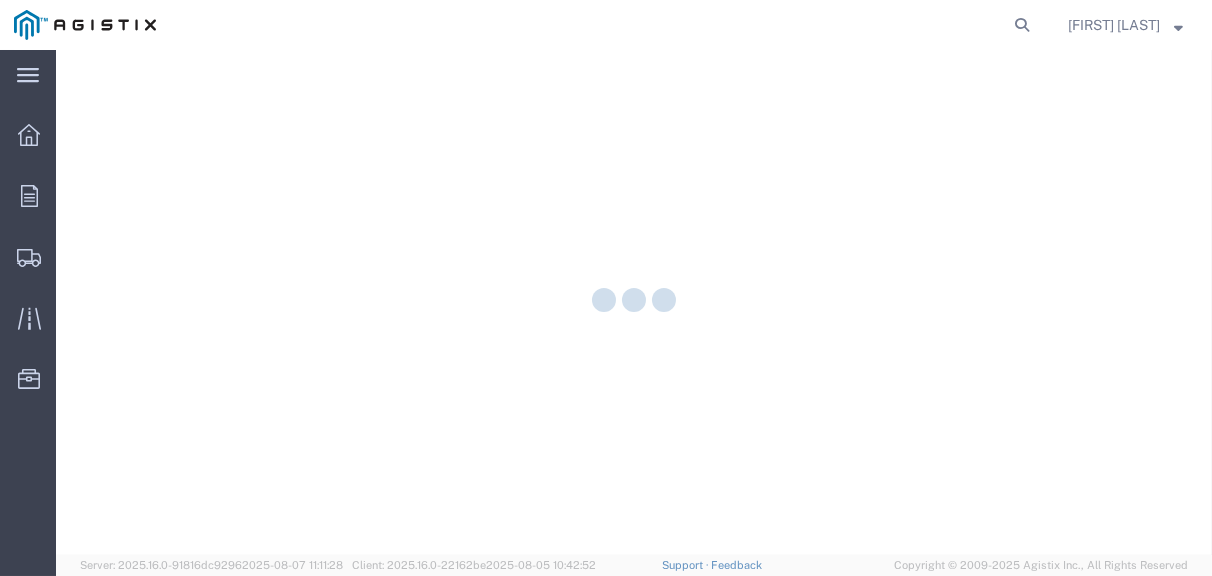 scroll, scrollTop: 0, scrollLeft: 0, axis: both 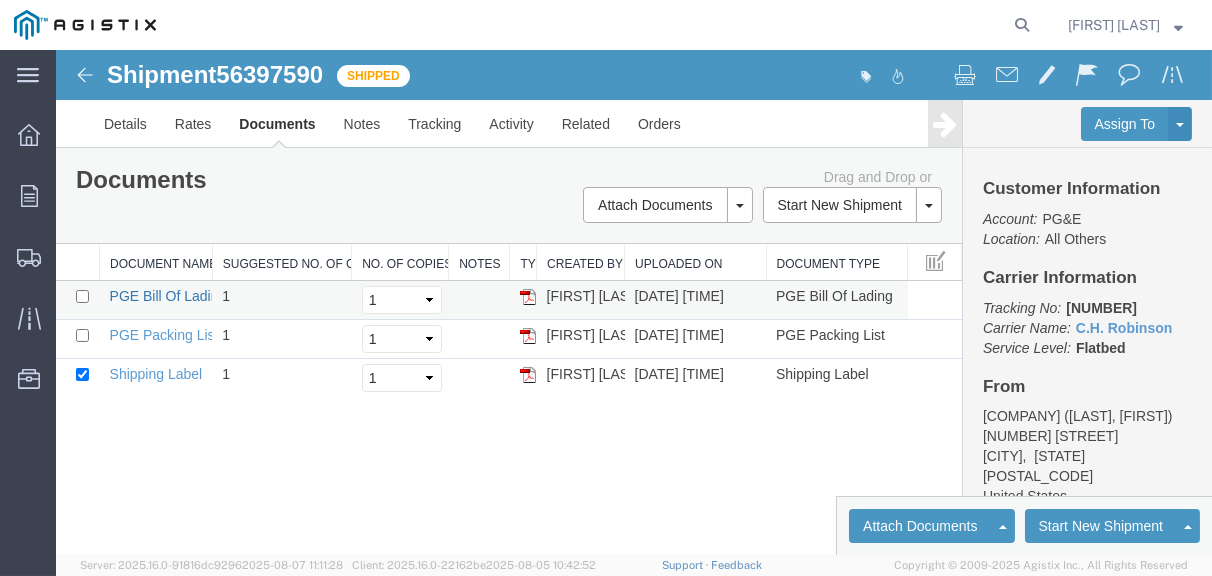 click on "PGE Bill Of Lading" at bounding box center (168, 296) 